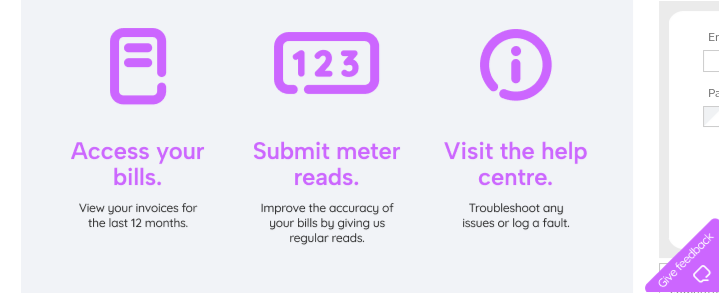 scroll, scrollTop: 200, scrollLeft: 0, axis: vertical 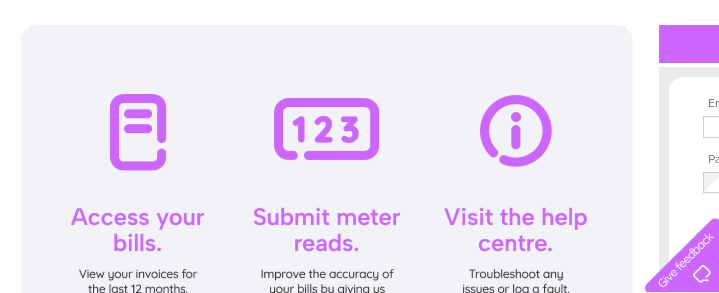 type on "johnsarmstrong390@gmail.com" 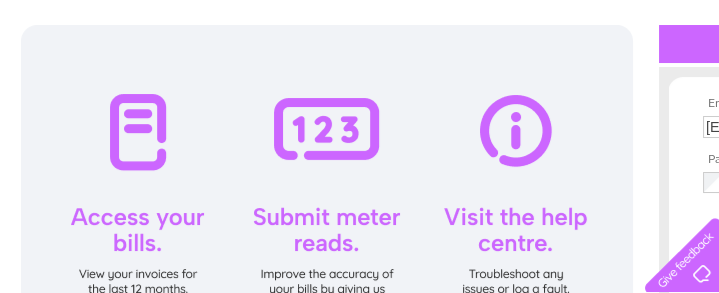 click at bounding box center [327, 200] 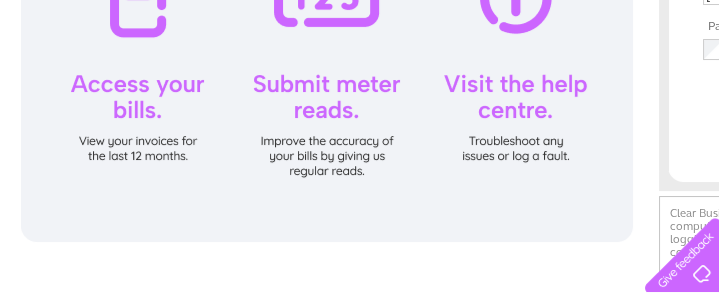 click at bounding box center [327, 67] 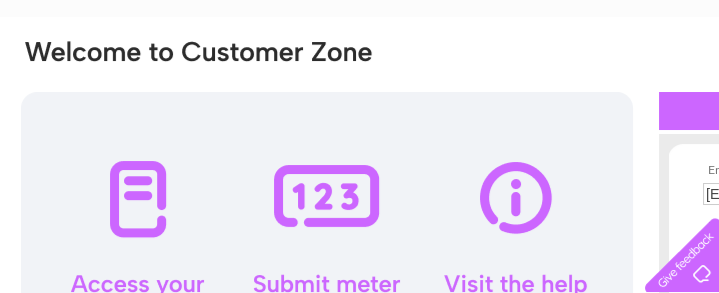 scroll, scrollTop: 0, scrollLeft: 0, axis: both 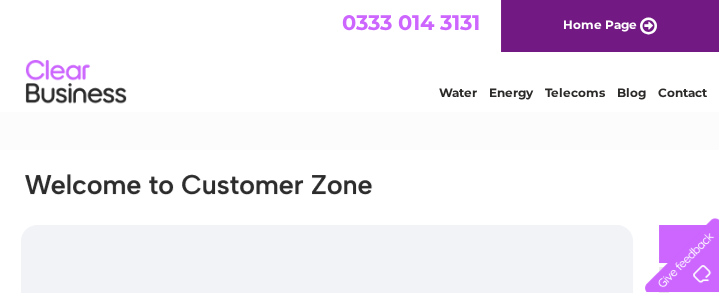 click at bounding box center (304, 197) 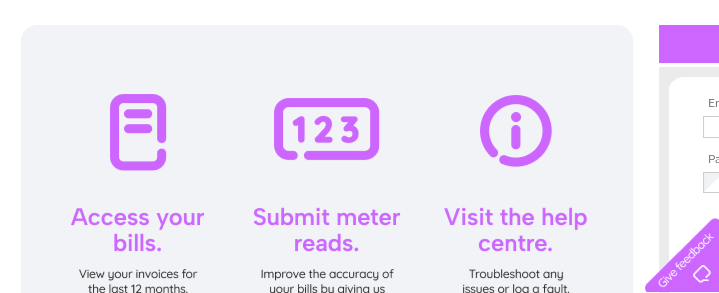 scroll, scrollTop: 266, scrollLeft: 0, axis: vertical 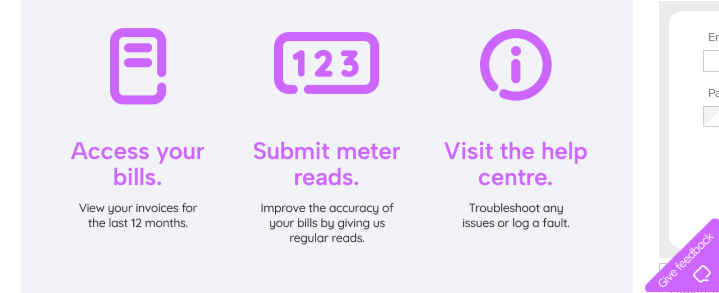 type on "johnsarmstrong390@gmail.com" 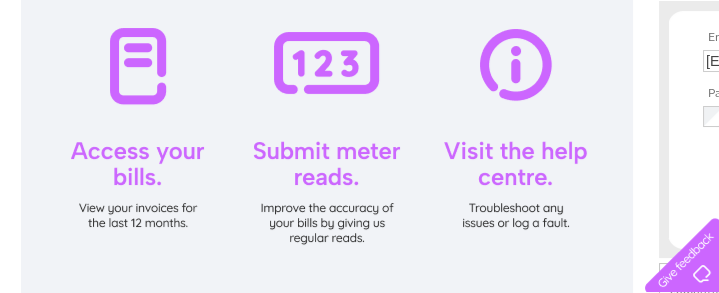 click at bounding box center (327, 134) 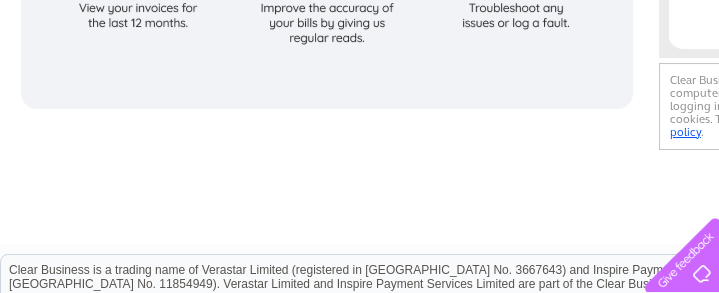 scroll, scrollTop: 533, scrollLeft: 0, axis: vertical 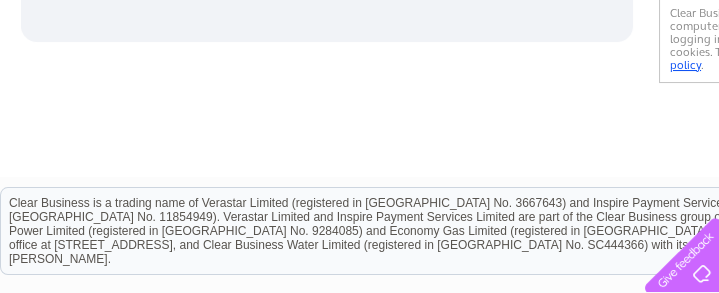 click on "Clear Business would like to place cookies on your computer to improve your experience of the site. By logging
in to your account you accept our use of cookies. To find out more please view our  cookies policy ." at bounding box center (814, 39) 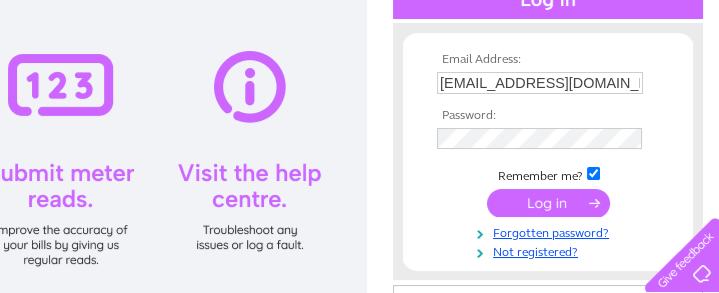 scroll, scrollTop: 244, scrollLeft: 270, axis: both 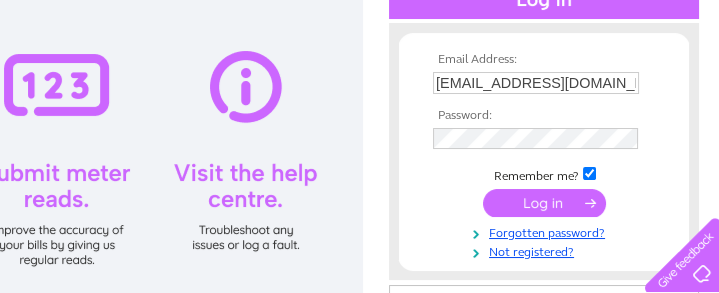 click at bounding box center (544, 203) 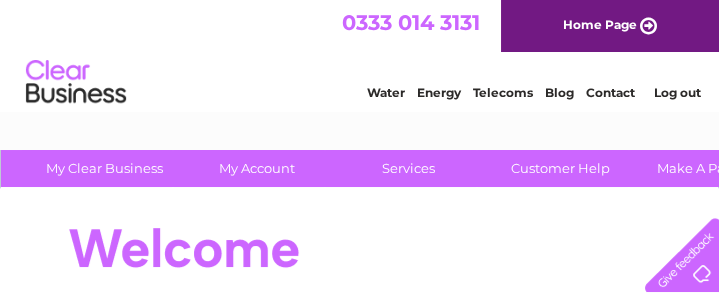 scroll, scrollTop: 66, scrollLeft: 0, axis: vertical 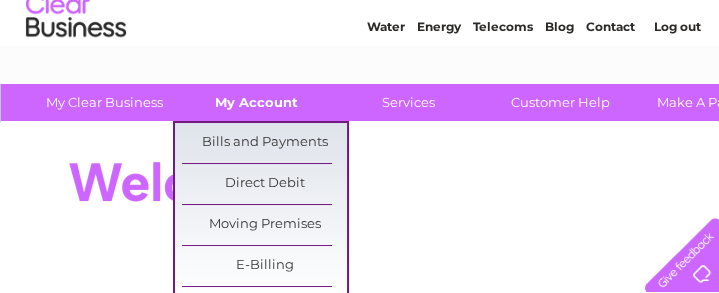click on "My Account" at bounding box center [256, 102] 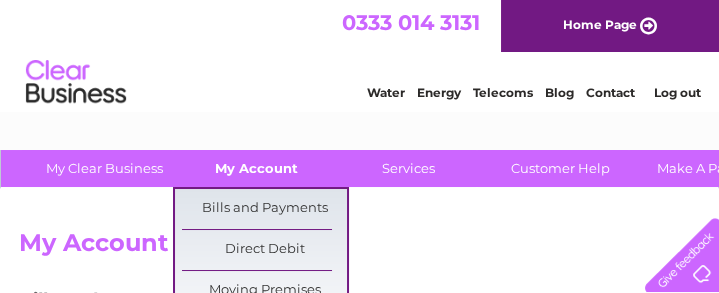 scroll, scrollTop: 0, scrollLeft: 0, axis: both 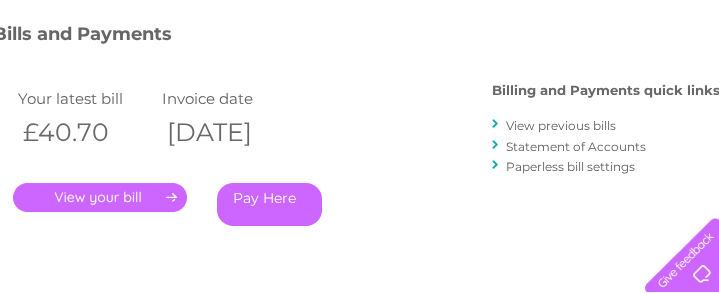 click on "View previous bills" at bounding box center (561, 125) 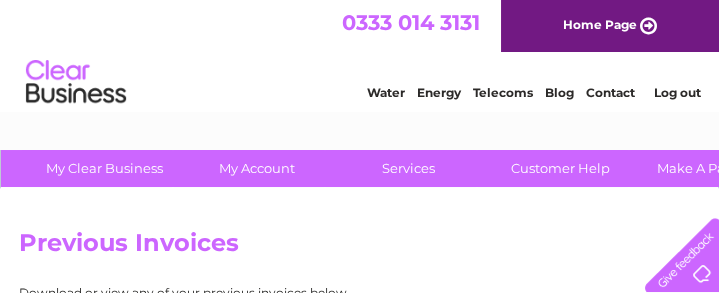 scroll, scrollTop: 0, scrollLeft: 0, axis: both 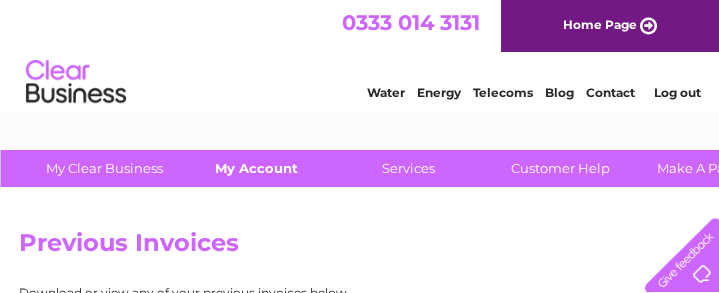 drag, startPoint x: 0, startPoint y: 0, endPoint x: 293, endPoint y: 171, distance: 339.24918 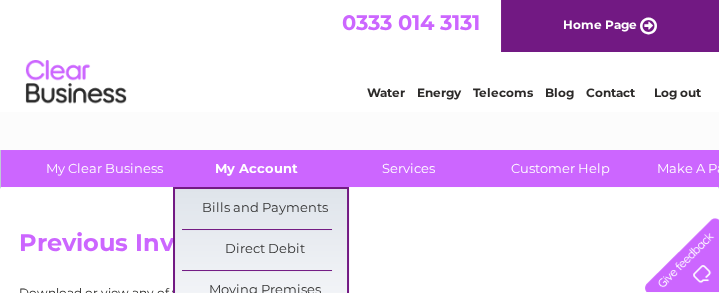 click on "My Account" at bounding box center [256, 168] 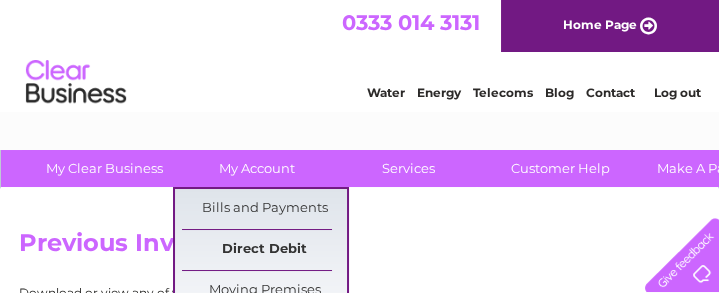 scroll, scrollTop: 66, scrollLeft: 0, axis: vertical 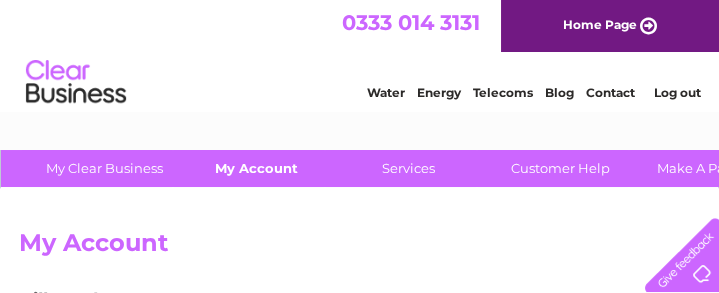 click on "My Account" at bounding box center (256, 168) 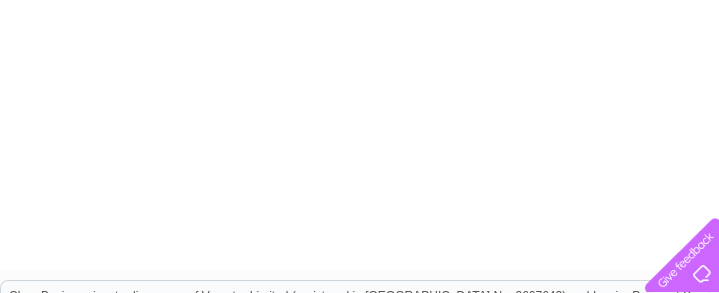 scroll, scrollTop: 181, scrollLeft: 0, axis: vertical 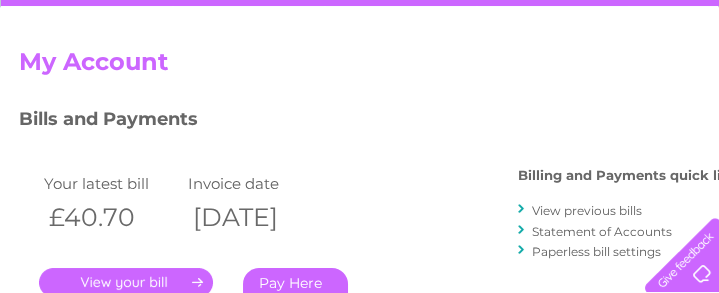 click on "View previous bills" at bounding box center [587, 210] 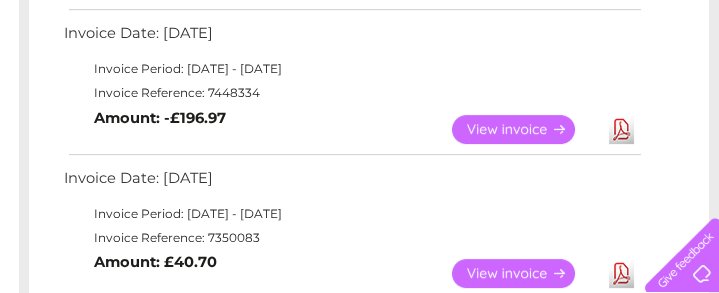 scroll, scrollTop: 1144, scrollLeft: 0, axis: vertical 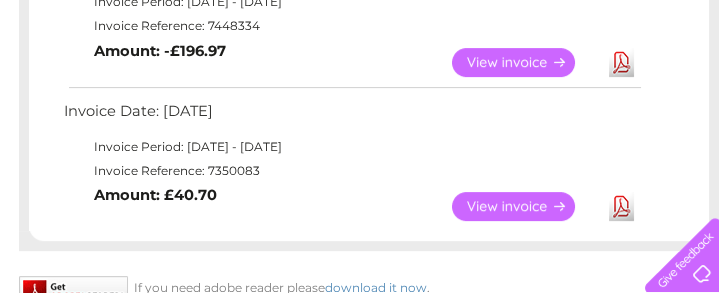 click on "View" at bounding box center [525, 206] 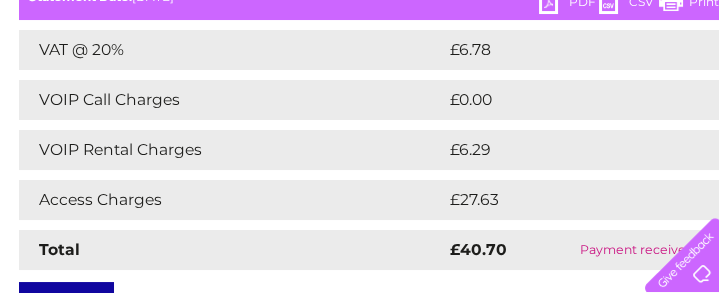 scroll, scrollTop: 266, scrollLeft: 0, axis: vertical 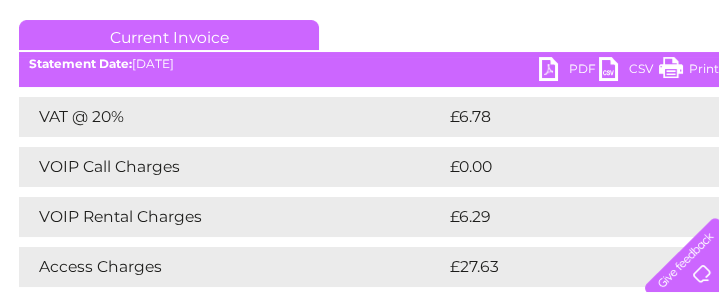 drag, startPoint x: 578, startPoint y: 91, endPoint x: 626, endPoint y: 16, distance: 89.04493 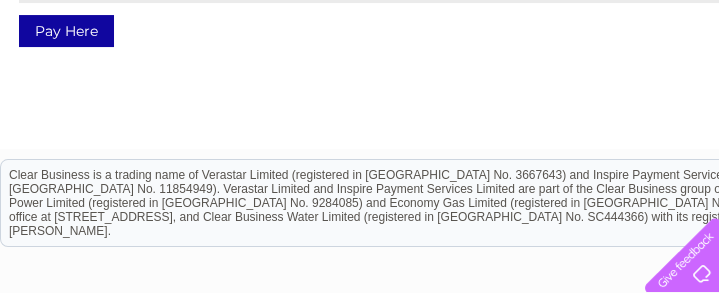 scroll, scrollTop: 816, scrollLeft: 0, axis: vertical 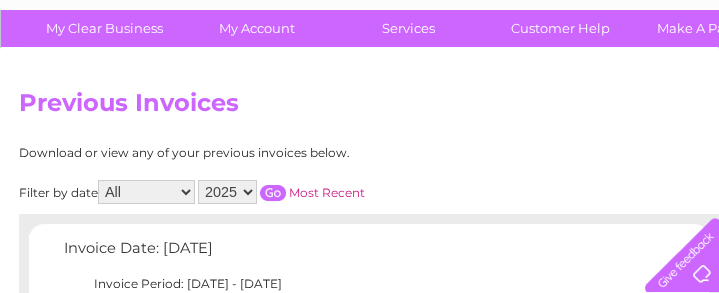 click at bounding box center (273, 193) 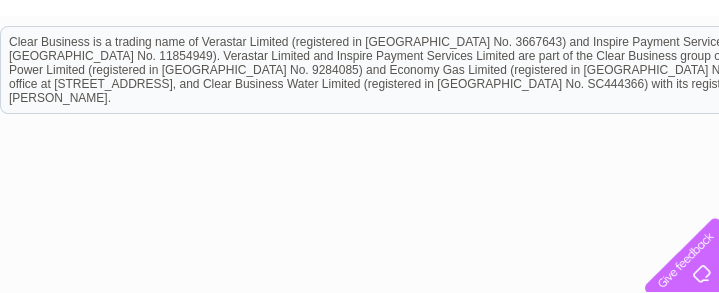 scroll, scrollTop: 816, scrollLeft: 0, axis: vertical 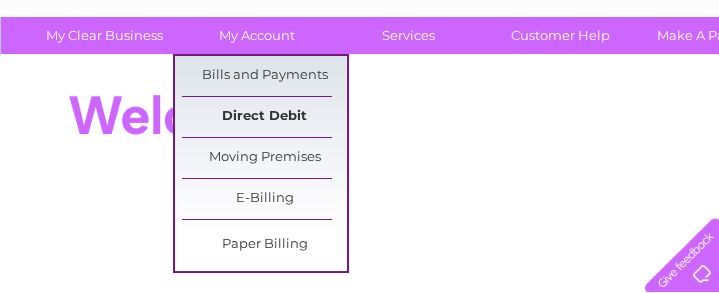 click on "Direct Debit" at bounding box center (264, 117) 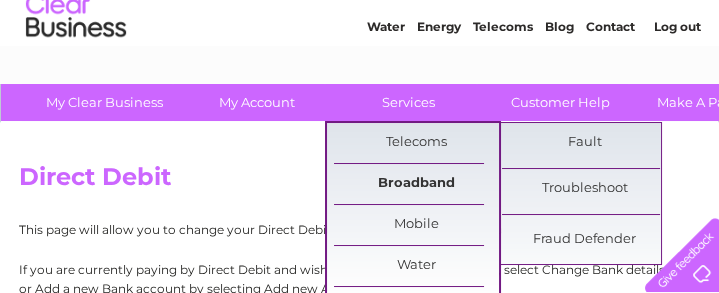 scroll, scrollTop: 133, scrollLeft: 0, axis: vertical 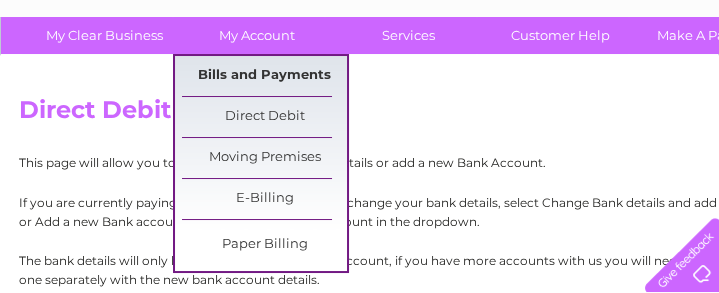 click on "Bills and Payments" at bounding box center (264, 76) 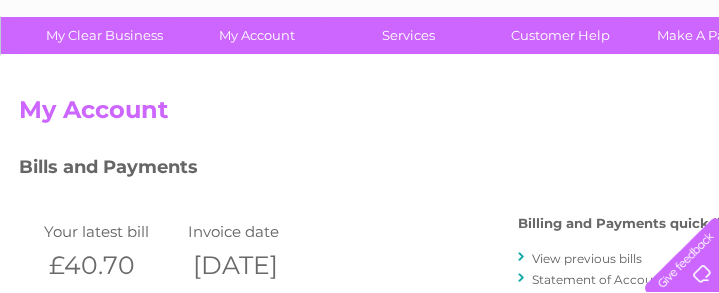 scroll, scrollTop: 200, scrollLeft: 0, axis: vertical 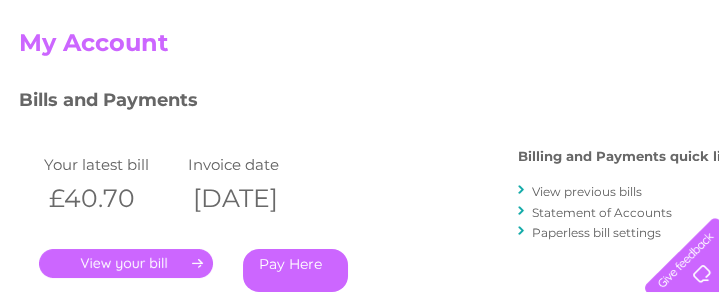 click on "Statement of Accounts" at bounding box center (602, 212) 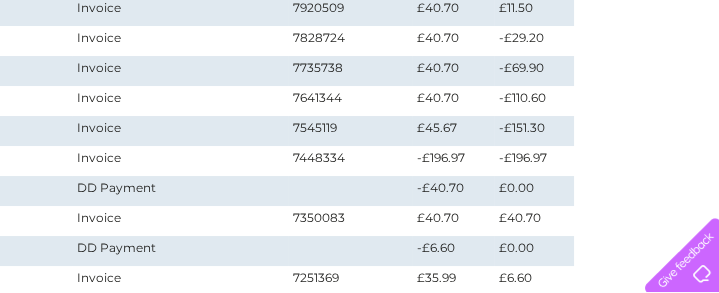 scroll, scrollTop: 333, scrollLeft: 270, axis: both 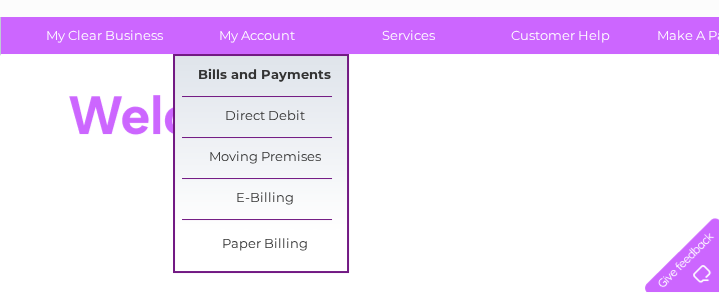 click on "Bills and Payments" at bounding box center [264, 76] 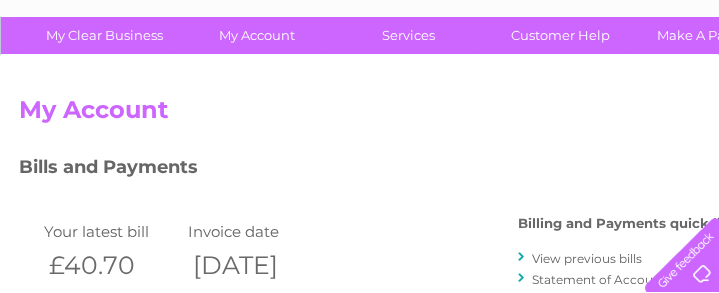 scroll, scrollTop: 200, scrollLeft: 0, axis: vertical 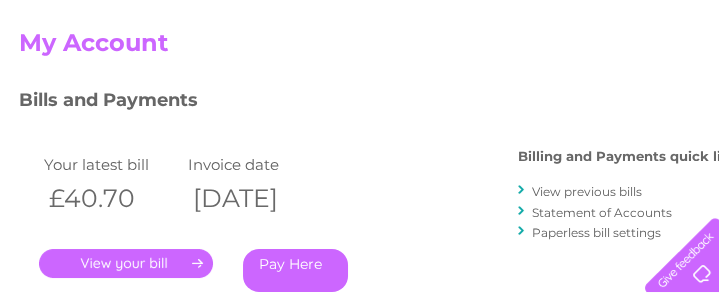 click on "Paperless bill settings" at bounding box center (596, 232) 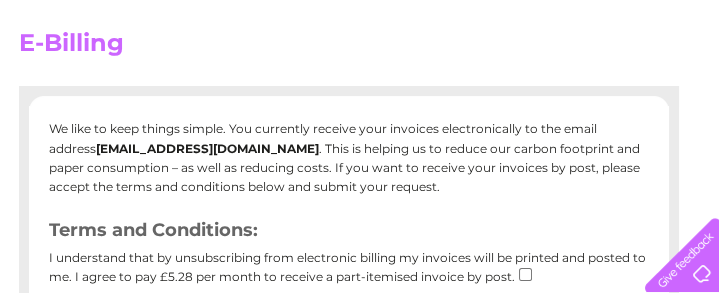 scroll, scrollTop: 133, scrollLeft: 0, axis: vertical 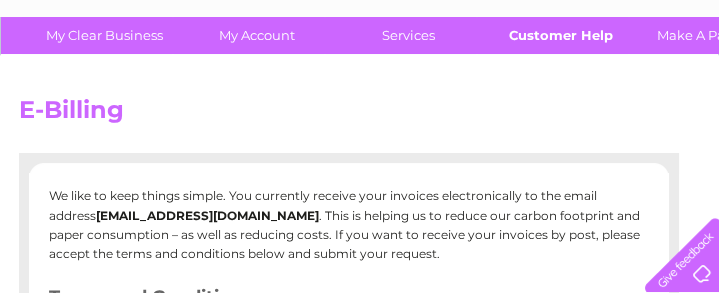 click on "Customer Help" at bounding box center [560, 35] 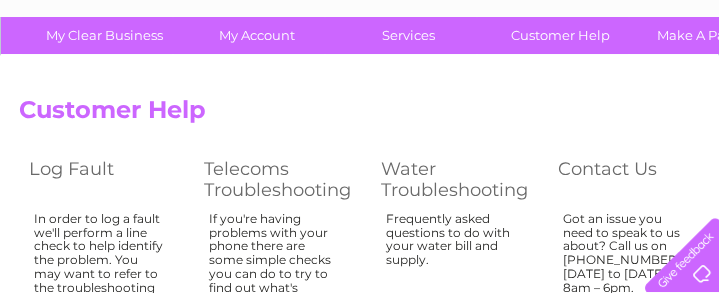 scroll, scrollTop: 66, scrollLeft: 0, axis: vertical 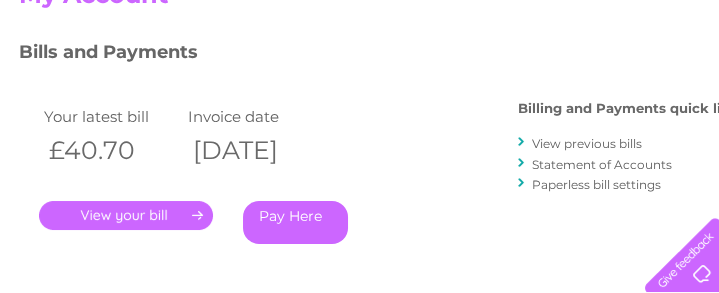 click on "View previous bills" at bounding box center [587, 143] 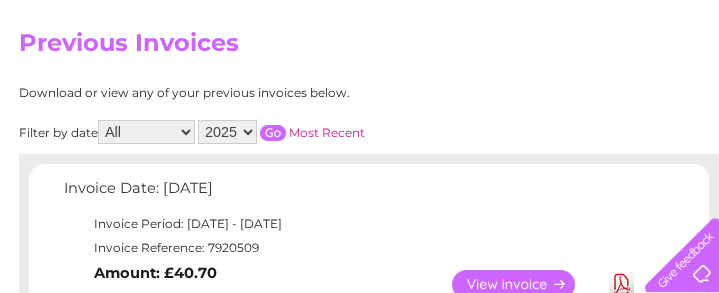 scroll, scrollTop: 266, scrollLeft: 0, axis: vertical 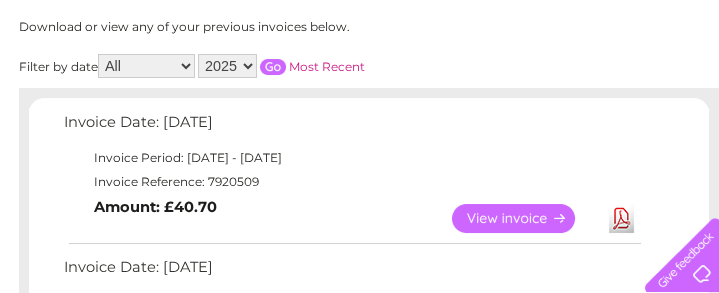 click on "View" at bounding box center (525, 218) 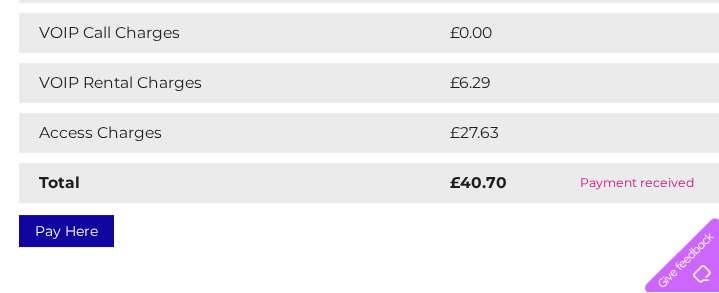 scroll, scrollTop: 333, scrollLeft: 0, axis: vertical 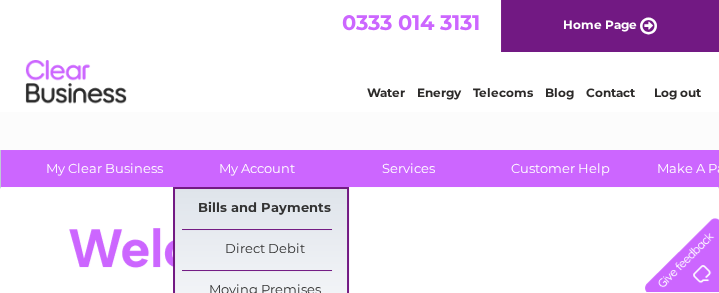click on "Bills and Payments" at bounding box center (264, 209) 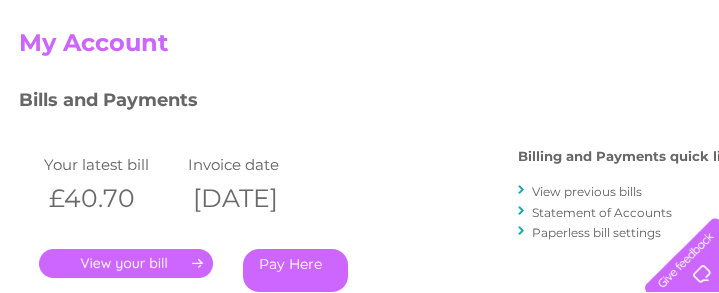 scroll, scrollTop: 266, scrollLeft: 0, axis: vertical 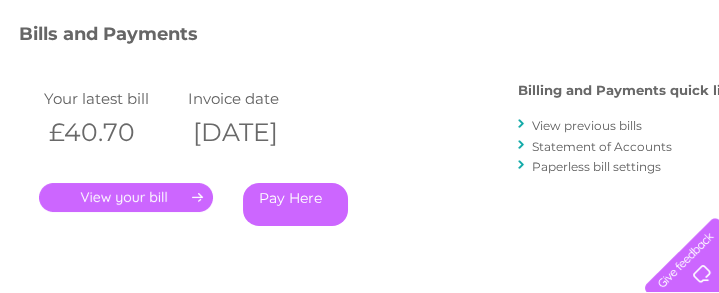 click on "." at bounding box center [126, 197] 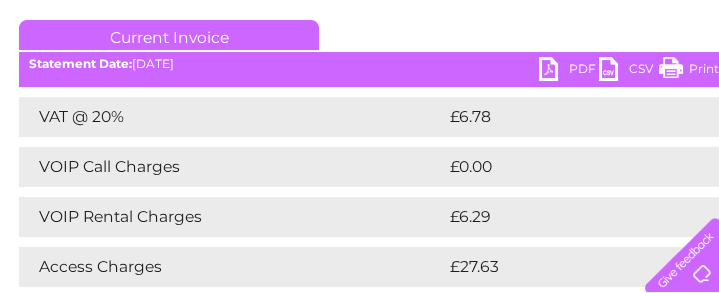 scroll, scrollTop: 200, scrollLeft: 0, axis: vertical 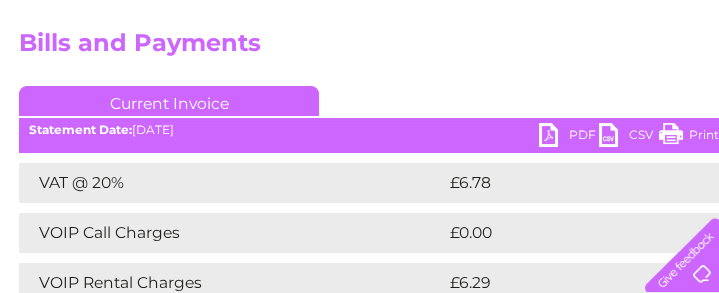 click on "Current Invoice" at bounding box center (169, 101) 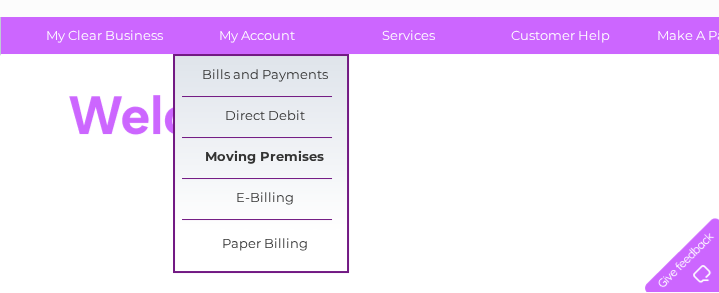 scroll, scrollTop: 66, scrollLeft: 0, axis: vertical 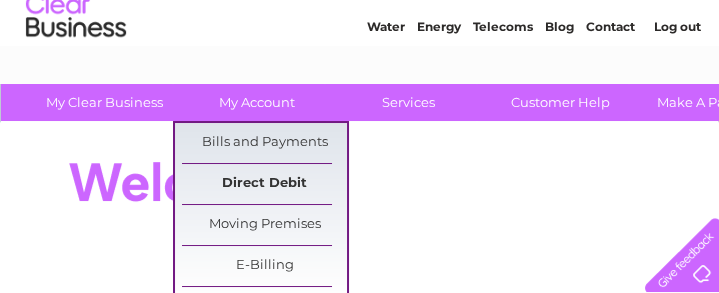 click on "Direct Debit" at bounding box center (264, 184) 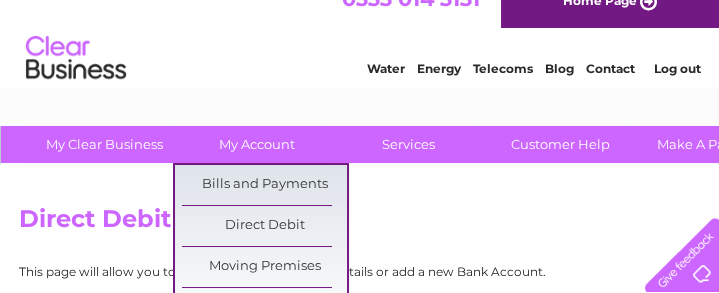 scroll, scrollTop: 0, scrollLeft: 0, axis: both 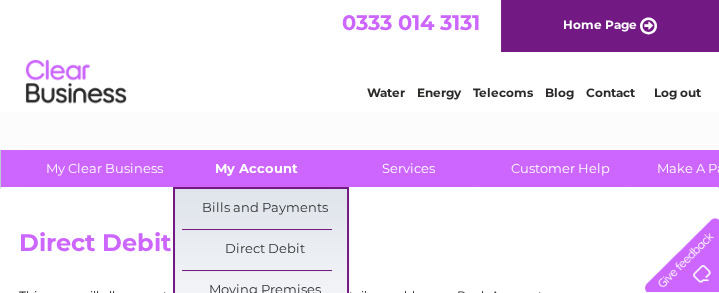 click on "My Account" at bounding box center (256, 168) 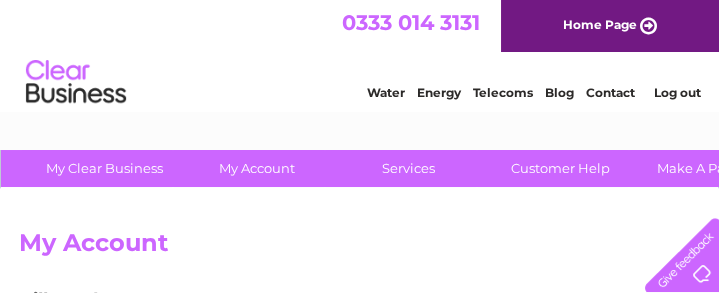 scroll, scrollTop: 0, scrollLeft: 0, axis: both 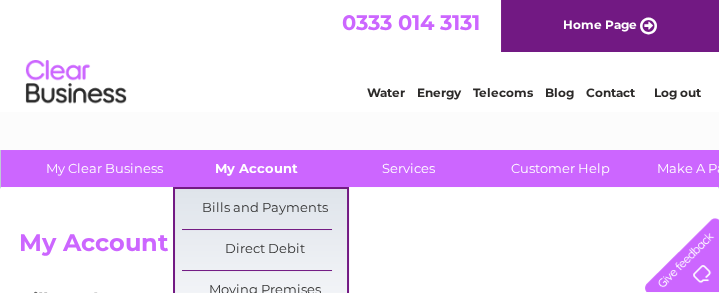 click on "My Account" at bounding box center [256, 168] 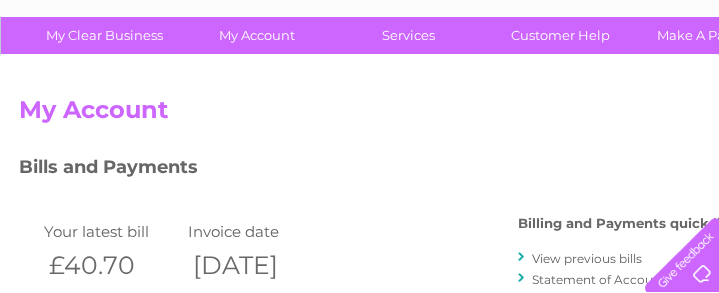 scroll, scrollTop: 200, scrollLeft: 0, axis: vertical 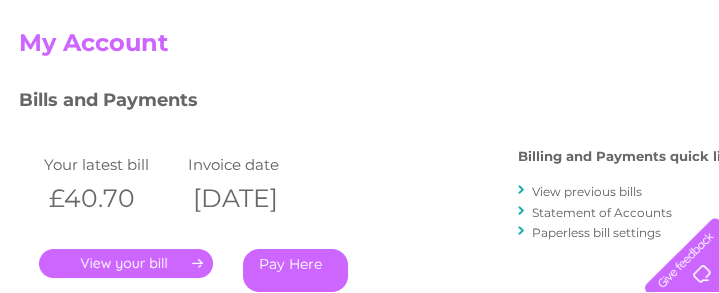 click on "." at bounding box center [126, 263] 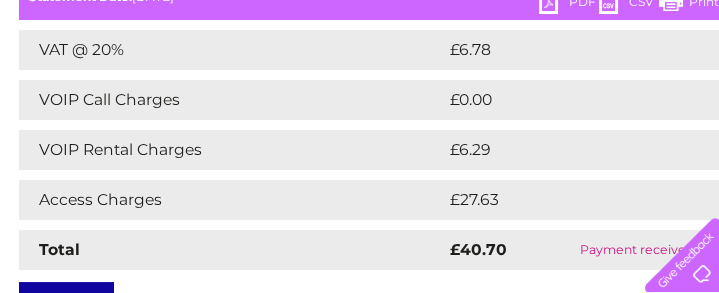 scroll, scrollTop: 400, scrollLeft: 0, axis: vertical 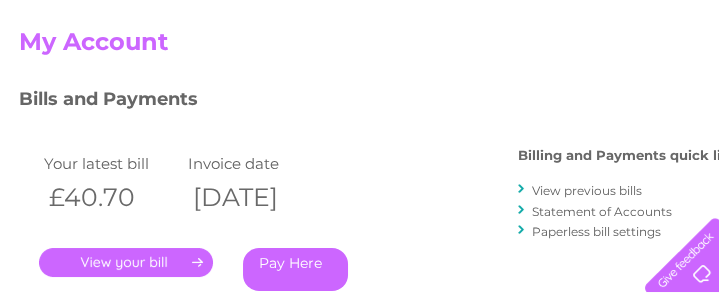 click on "Statement of Accounts" at bounding box center (602, 211) 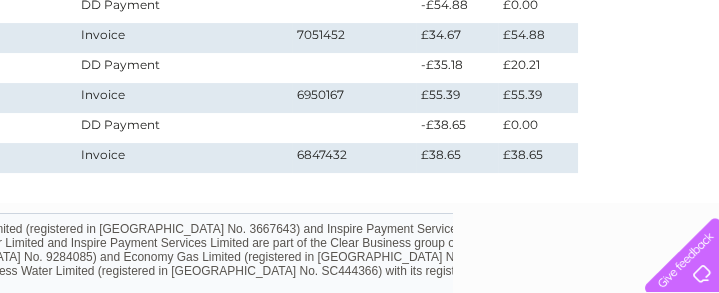 scroll, scrollTop: 666, scrollLeft: 266, axis: both 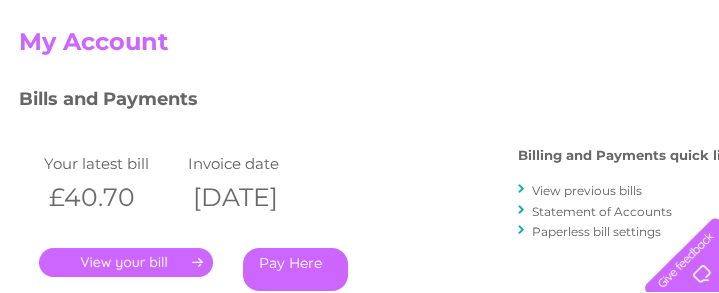 click on "View previous bills" at bounding box center [587, 190] 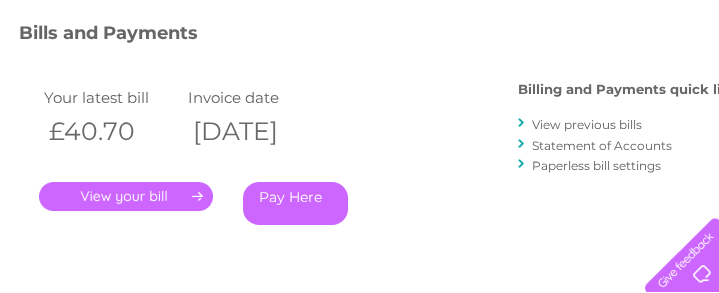 scroll, scrollTop: 334, scrollLeft: 0, axis: vertical 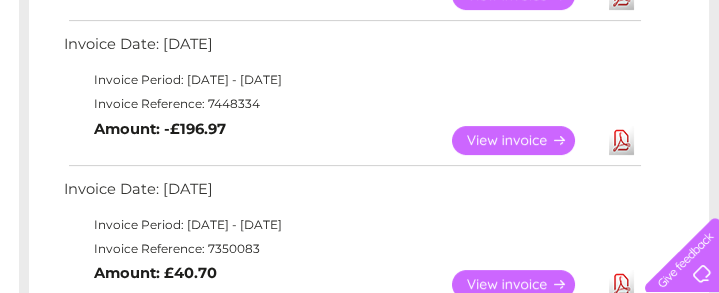 click on "View" at bounding box center (525, 140) 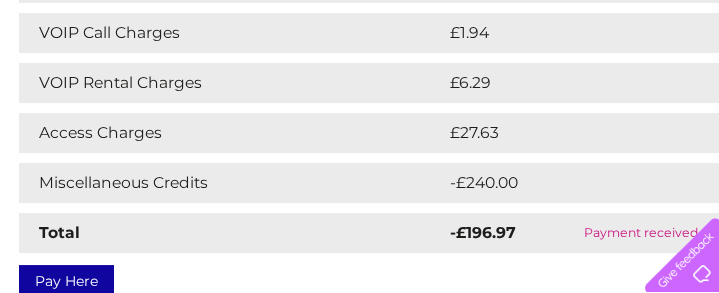 scroll, scrollTop: 466, scrollLeft: 0, axis: vertical 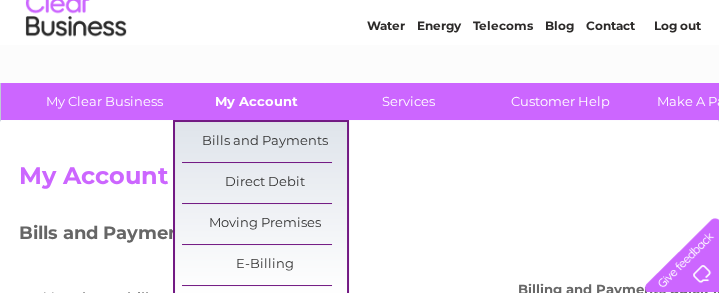 click on "My Account" at bounding box center (256, 101) 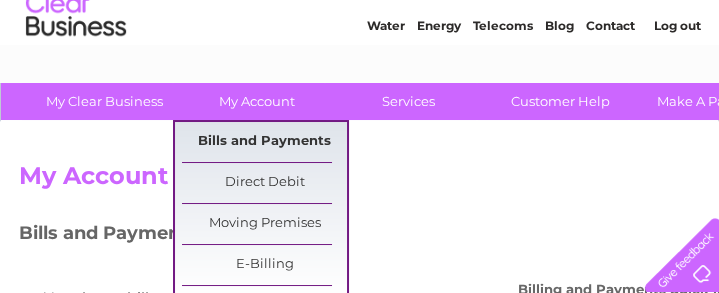 click on "Bills and Payments" at bounding box center [264, 142] 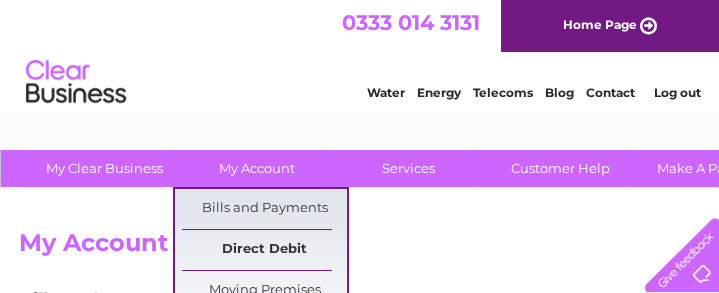 scroll, scrollTop: 66, scrollLeft: 0, axis: vertical 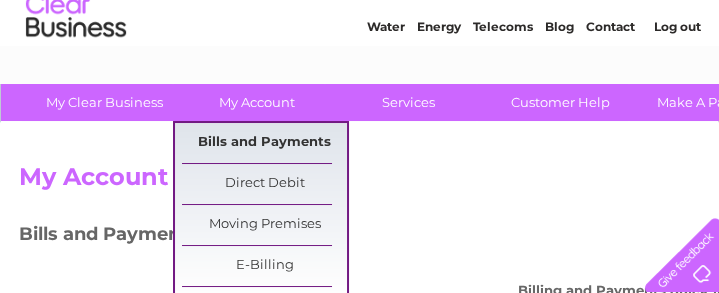 click on "Bills and Payments" at bounding box center (264, 143) 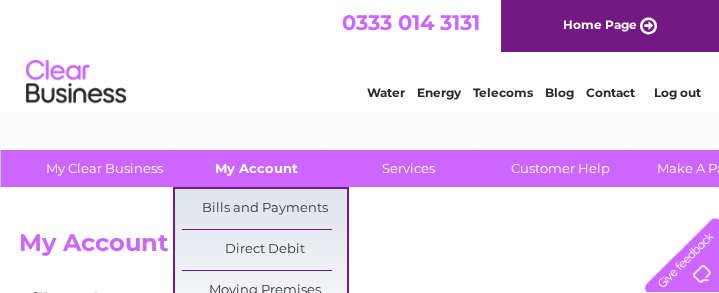 scroll, scrollTop: 66, scrollLeft: 0, axis: vertical 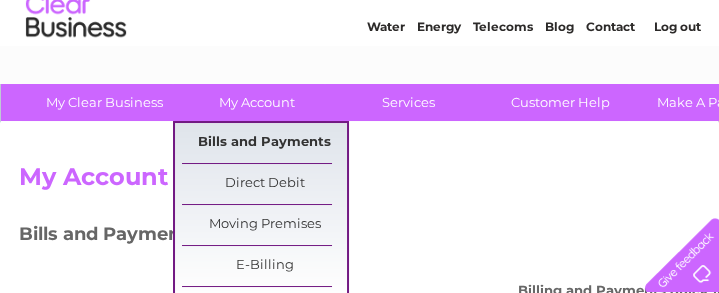 click on "Bills and Payments" at bounding box center [264, 143] 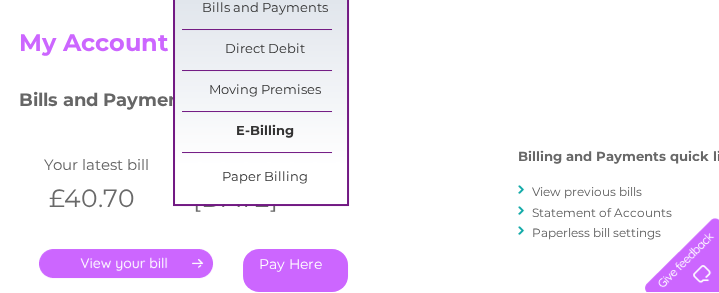 scroll, scrollTop: 266, scrollLeft: 0, axis: vertical 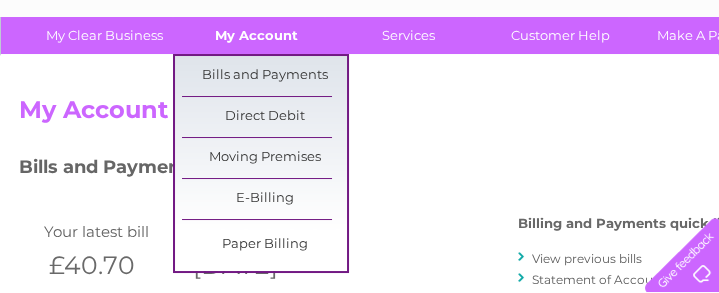 click on "My Account" at bounding box center (256, 35) 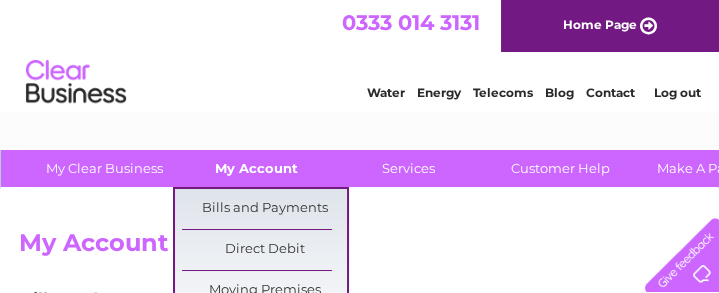 scroll, scrollTop: 66, scrollLeft: 0, axis: vertical 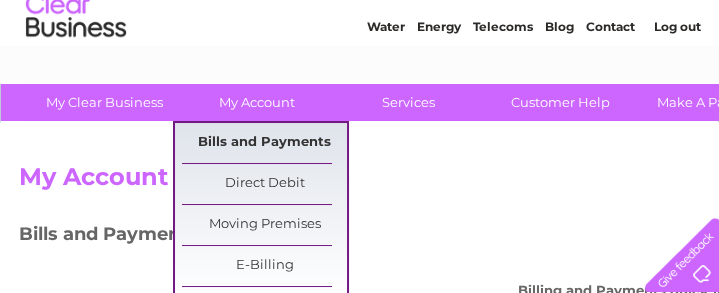 click on "Bills and Payments" at bounding box center (264, 143) 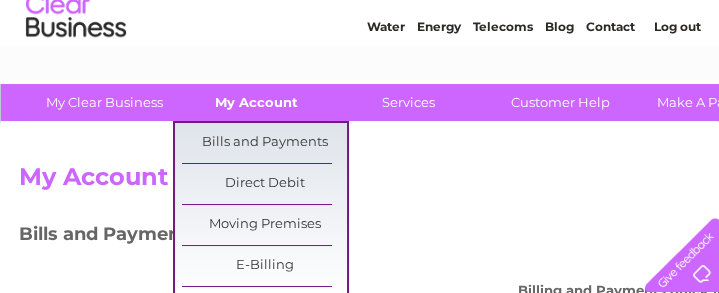 scroll, scrollTop: 133, scrollLeft: 0, axis: vertical 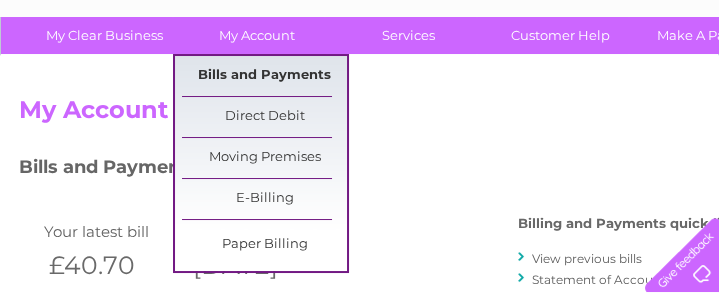 click on "Bills and Payments" at bounding box center [264, 76] 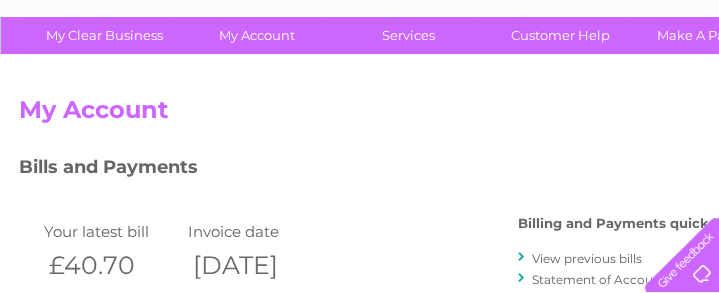 scroll, scrollTop: 200, scrollLeft: 0, axis: vertical 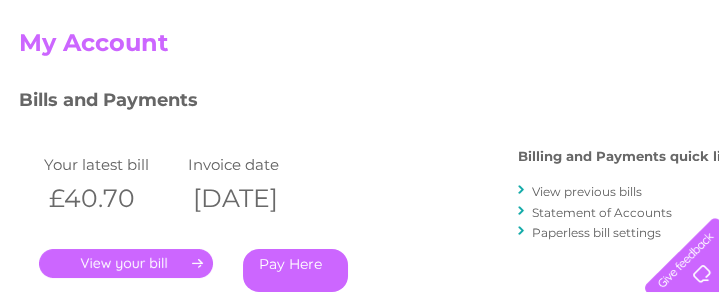 click on "View previous bills" at bounding box center (587, 191) 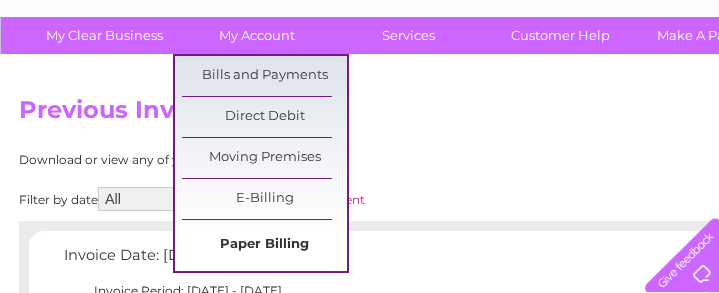 scroll, scrollTop: 200, scrollLeft: 0, axis: vertical 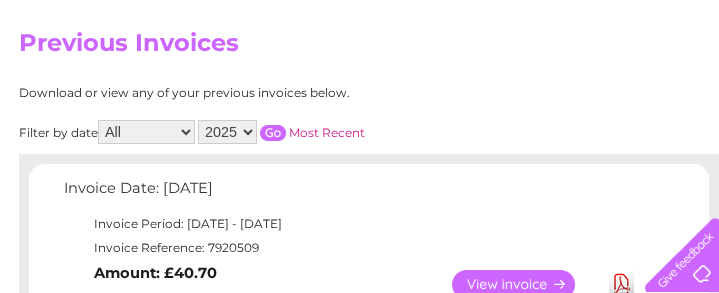 click at bounding box center (273, 133) 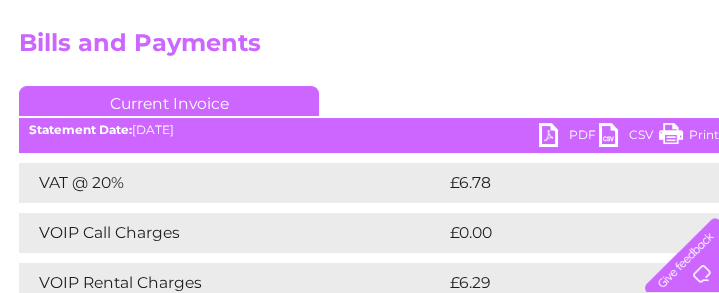 scroll, scrollTop: 133, scrollLeft: 0, axis: vertical 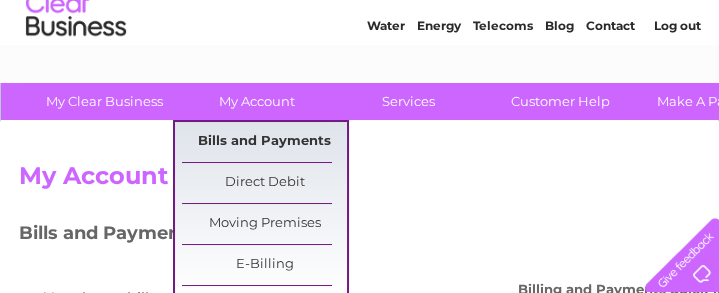click on "Bills and Payments" at bounding box center (264, 142) 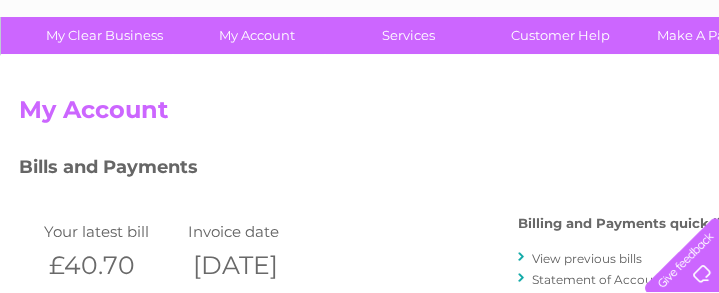 scroll, scrollTop: 66, scrollLeft: 0, axis: vertical 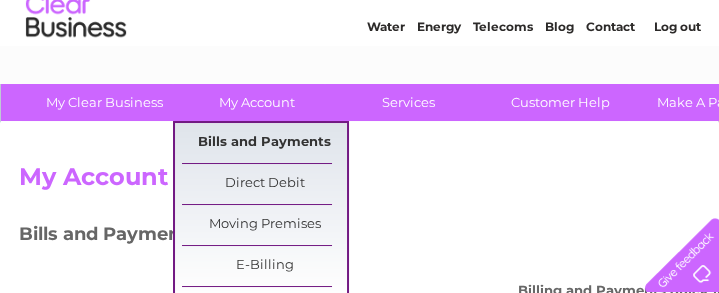 click on "Bills and Payments" at bounding box center [264, 143] 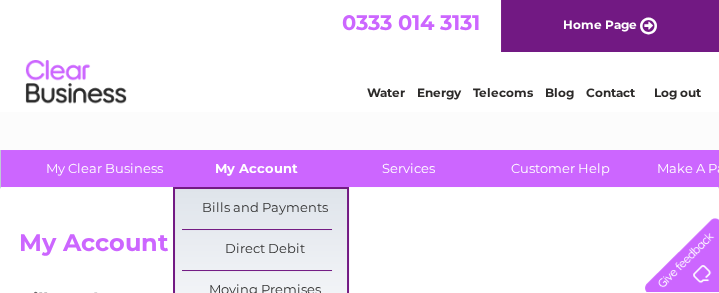 scroll, scrollTop: 66, scrollLeft: 0, axis: vertical 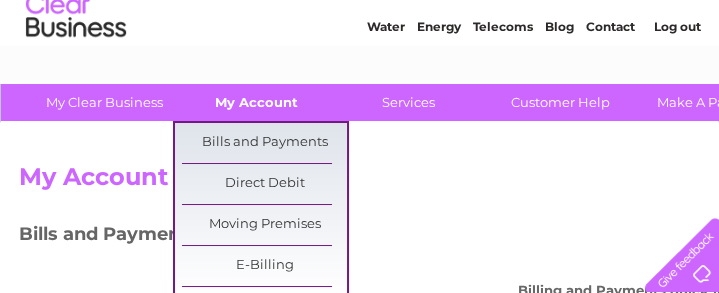 click on "Direct Debit" at bounding box center (264, 184) 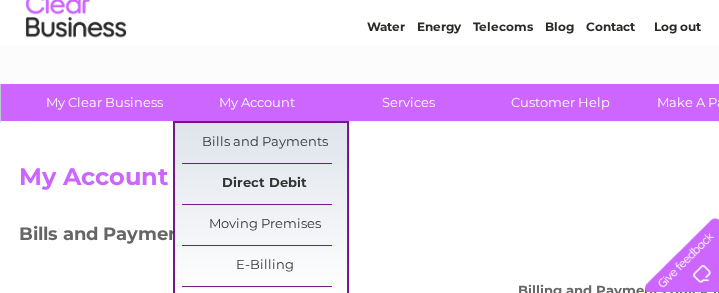 click on "Direct Debit" at bounding box center [264, 184] 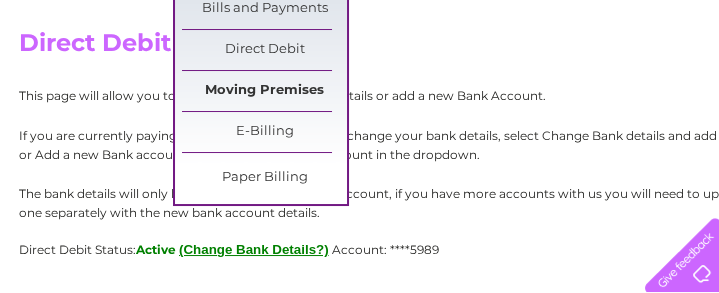 scroll, scrollTop: 133, scrollLeft: 0, axis: vertical 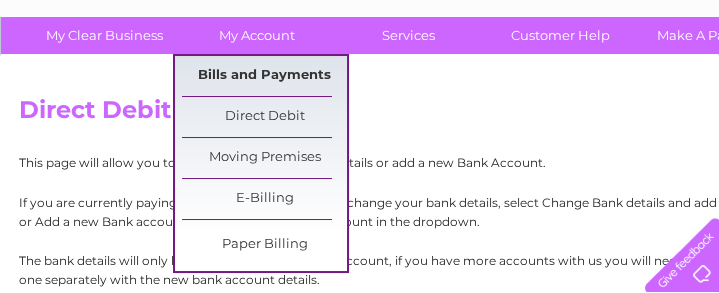 click on "Bills and Payments" at bounding box center [264, 76] 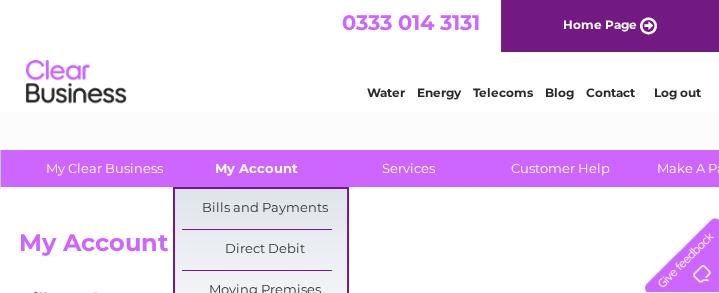scroll, scrollTop: 0, scrollLeft: 0, axis: both 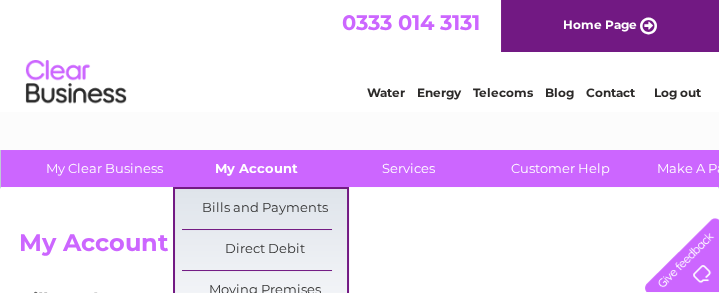 click on "My Account" at bounding box center [256, 168] 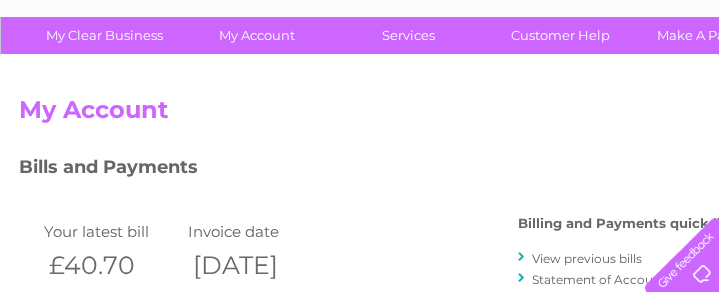 scroll, scrollTop: 200, scrollLeft: 0, axis: vertical 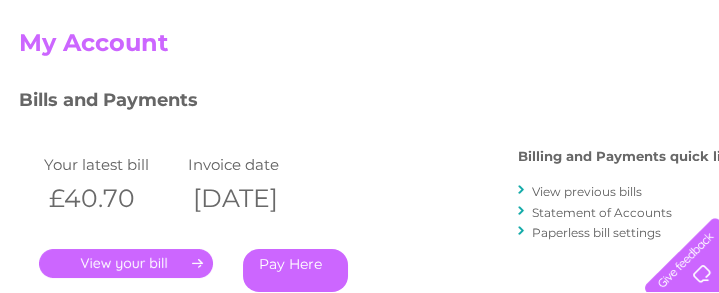 click on "View previous bills" at bounding box center [587, 191] 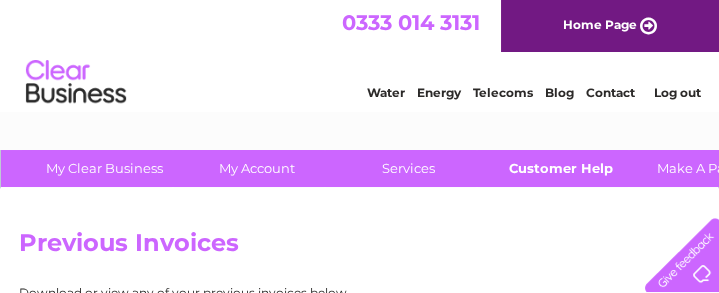 scroll, scrollTop: 0, scrollLeft: 0, axis: both 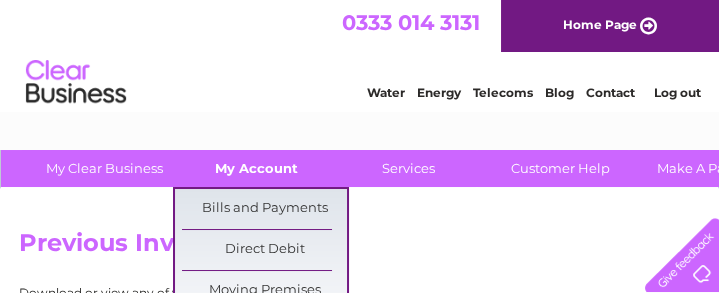 click on "My Account" at bounding box center (256, 168) 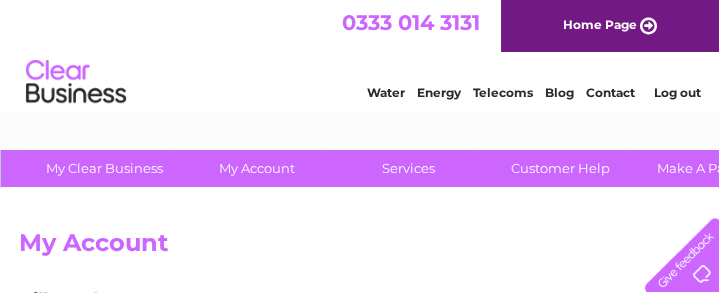 scroll, scrollTop: 0, scrollLeft: 0, axis: both 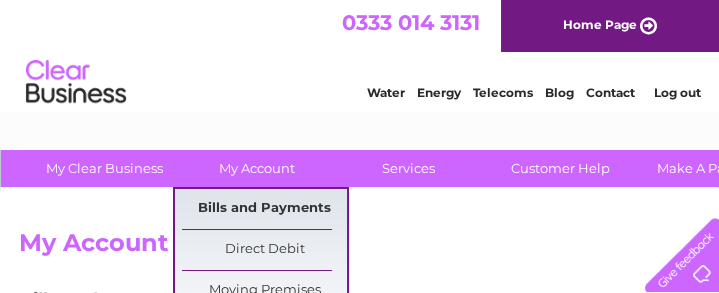 click on "Bills and Payments" at bounding box center (264, 209) 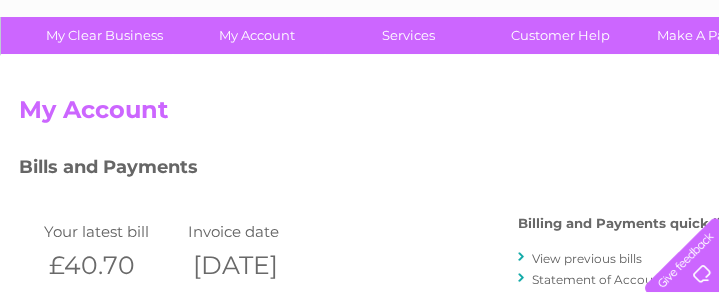 scroll, scrollTop: 200, scrollLeft: 0, axis: vertical 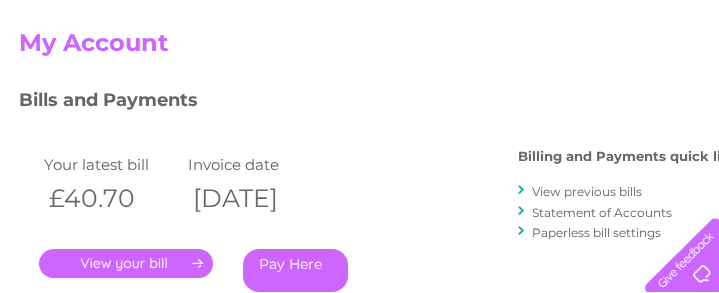 click on "Statement of Accounts" at bounding box center [602, 212] 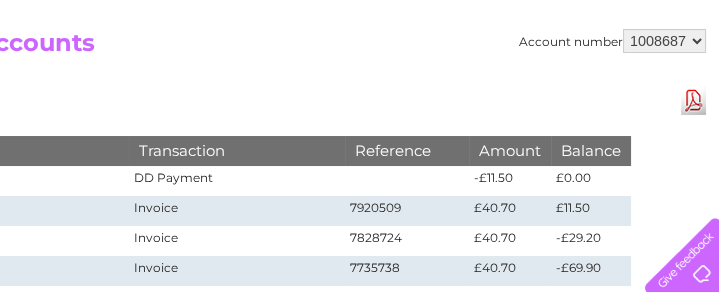 scroll, scrollTop: 0, scrollLeft: 213, axis: horizontal 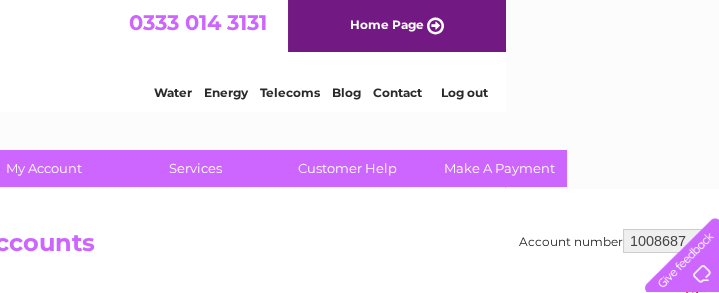 click on "Contact" at bounding box center [397, 92] 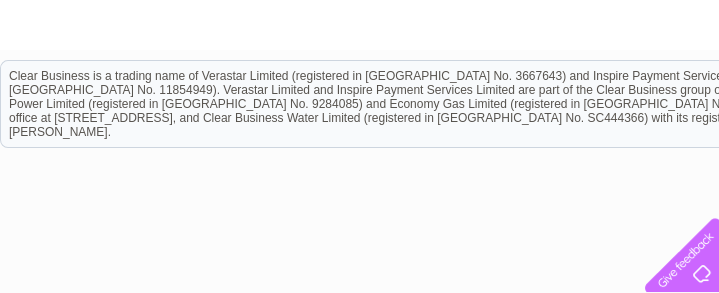 scroll, scrollTop: 914, scrollLeft: 0, axis: vertical 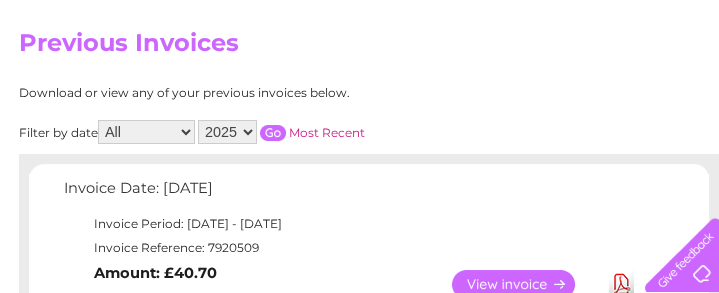 click on "2025
2024
2023
2022" at bounding box center (227, 132) 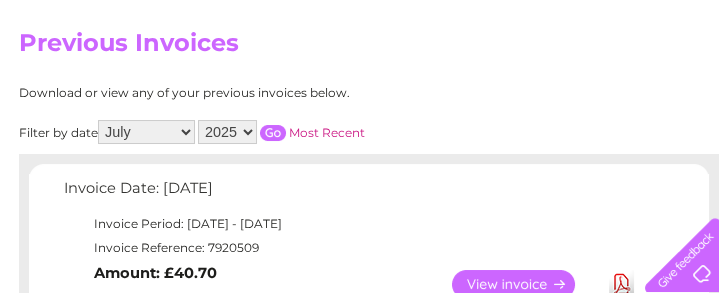 click on "All
January
February
March
April
May
June
July
August
September
October
November
December" at bounding box center (146, 132) 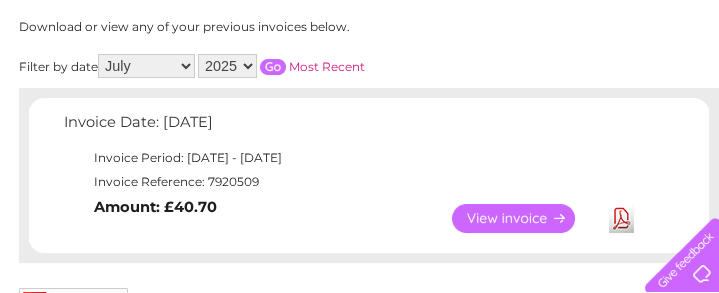 click at bounding box center [273, 67] 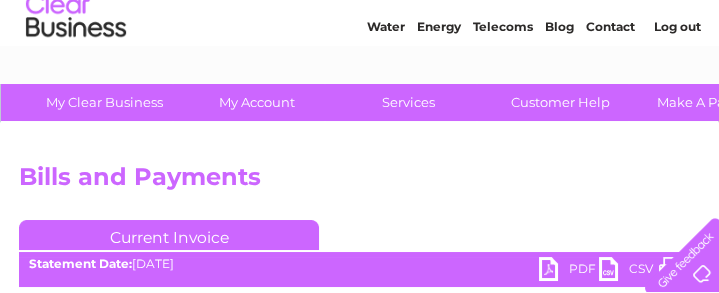 scroll, scrollTop: 0, scrollLeft: 0, axis: both 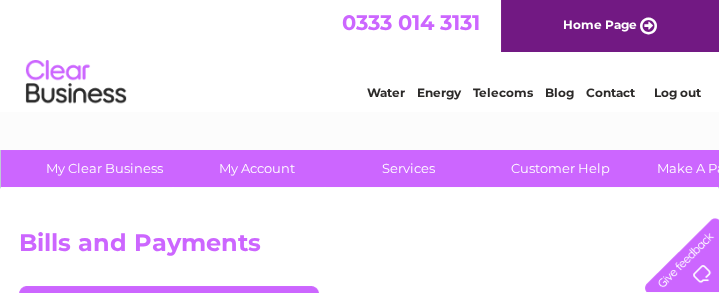 click on "Contact" at bounding box center (610, 92) 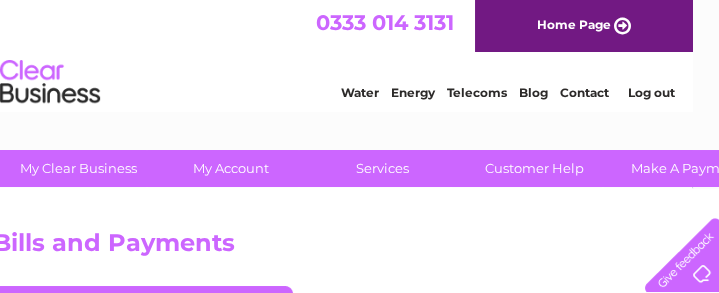 scroll, scrollTop: 0, scrollLeft: 133, axis: horizontal 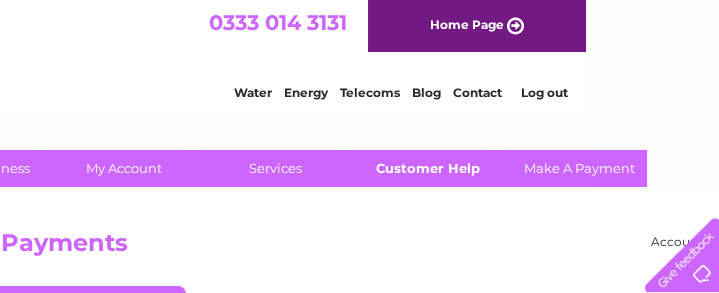 click on "Customer Help" at bounding box center [427, 168] 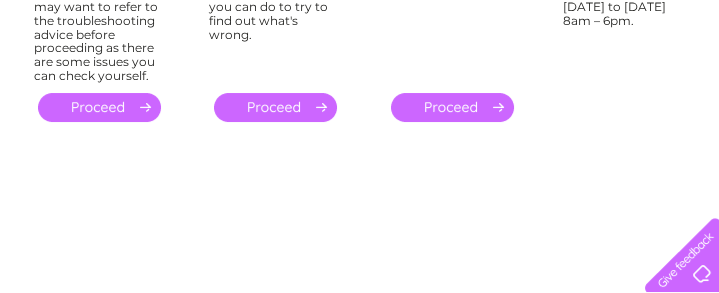 scroll, scrollTop: 333, scrollLeft: 0, axis: vertical 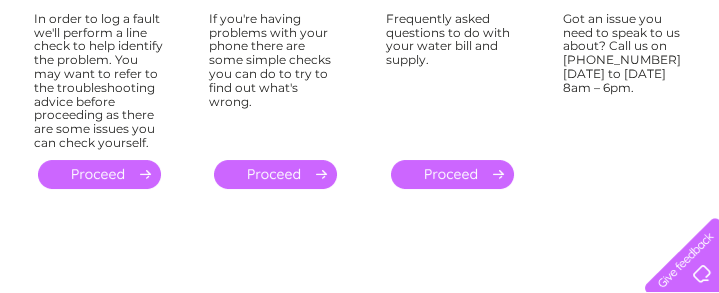 click on "." at bounding box center (275, 174) 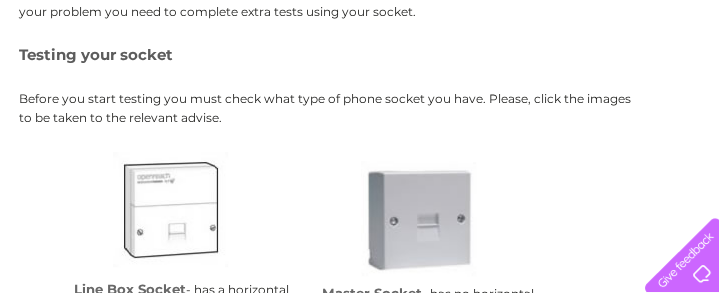 scroll, scrollTop: 237, scrollLeft: 0, axis: vertical 